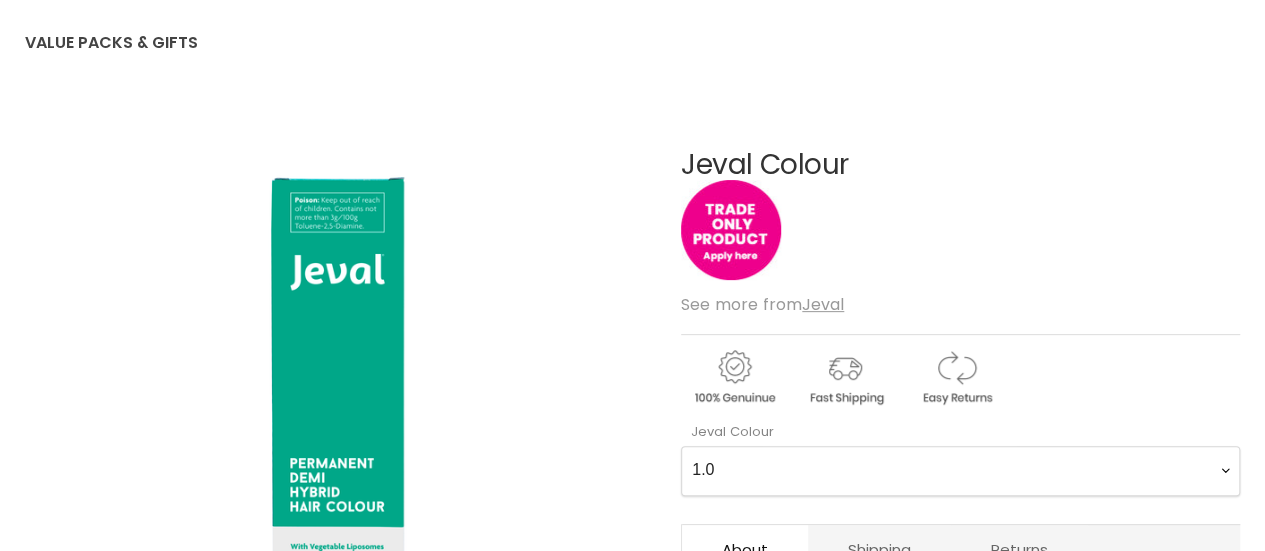 scroll, scrollTop: 300, scrollLeft: 0, axis: vertical 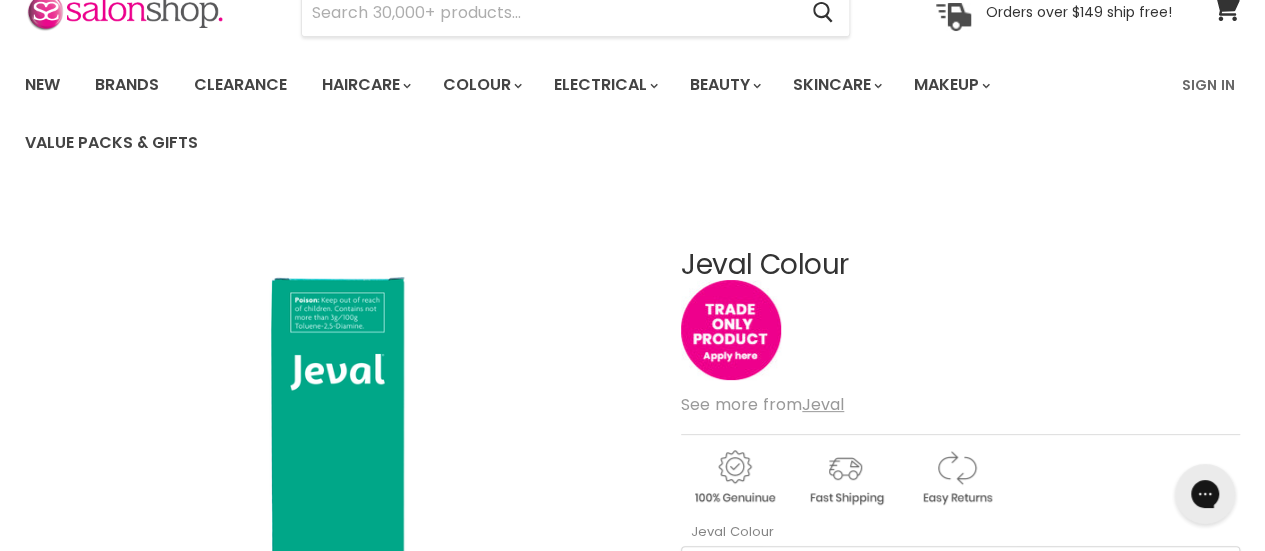 drag, startPoint x: 691, startPoint y: 262, endPoint x: 736, endPoint y: 257, distance: 45.276924 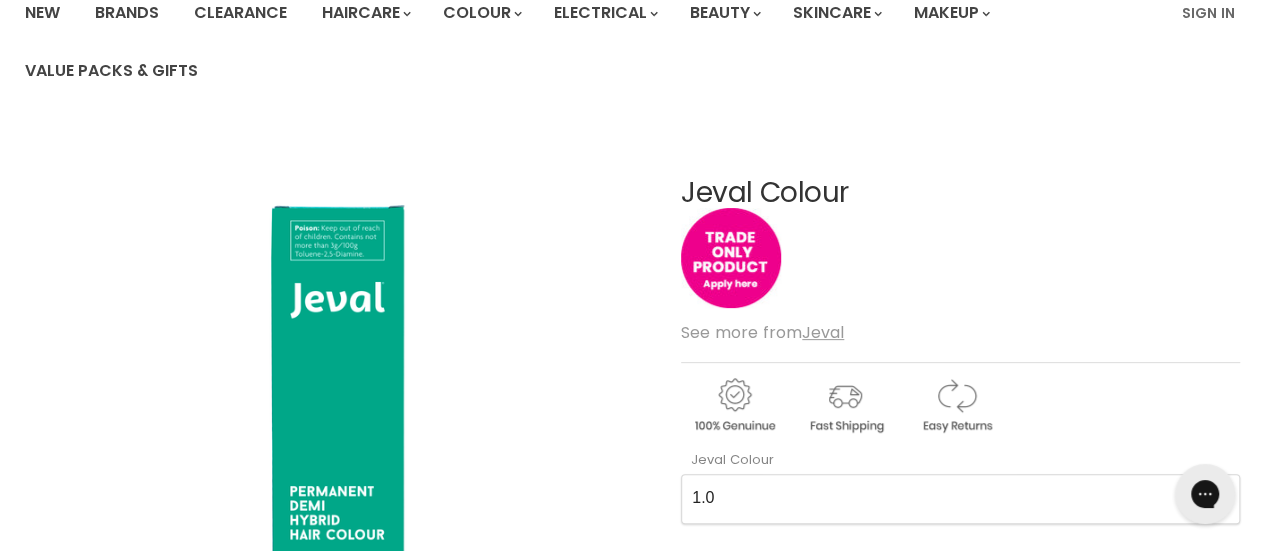 scroll, scrollTop: 300, scrollLeft: 0, axis: vertical 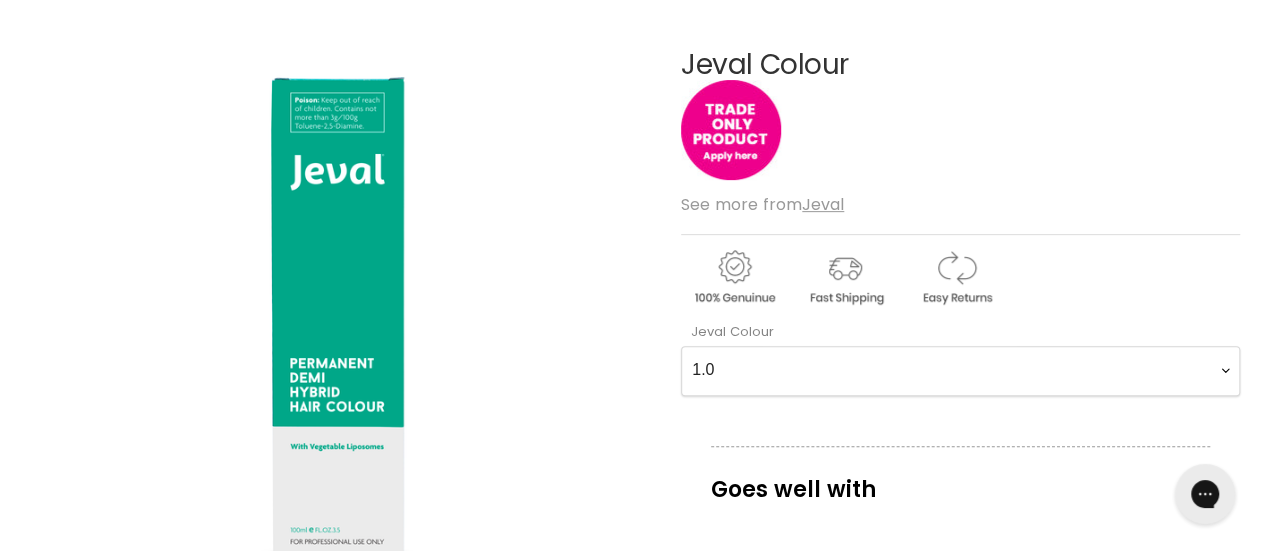 click on "1.0 2.0 3.0 4.0 5.0 6.0 7.0 8.0 9.0 10.0 1.0X 2.0X 3.0X 4.0X 5.0X 6.0X 7.0X 8.0X 9.0X 10.0X 4.00 5.00 6.00 7.00 8.00 9.00 10.00 4.1 5.1 6.1 7.1 8.1 9.1 10.1 5.11 6.11 7.11 8.11 9.11 10.11 8.12 10.12 7.13 8.13 10.13 3.20 4.20 5.20 8.2 9.2 10.28 4.52 4.56 5.56 5.32 8.63 4.3 5.3 6.3 7.3 8.3 9.3 4.84 5.85 6.48 6.80 6.84 7.83 8.81 9.83 10.81 5.4 6.4 7.4 8.4 5.43 6.43 7.43 8.43 9.43 6.38 7.38 8.38 9.38 10.38 7.23 8.23 9.23 1.90 5.92 6.29 7.92 8.19 9.92 10.19 6.62 7.62 5.7 6.7 7.7 8.7 4.71 5.74 5.76 8.72 9.71 3.6 4.6 5.6 6.6 7.6 8.6 5.64 6.64 7.64 9.21 10.21 6.45 7.45 4.22 6.22 7.22 12.01 12.11 12.12 12.21 100.11 100.21 100.81 Clear+ F.10 F.11 F.13 F.18 F.19 F.21 F.22 F.48 F.91 01 ASH 02 VIOLET 03 GOLDEN 04 COPPER 06 RED 09 BLUE" at bounding box center [960, 371] 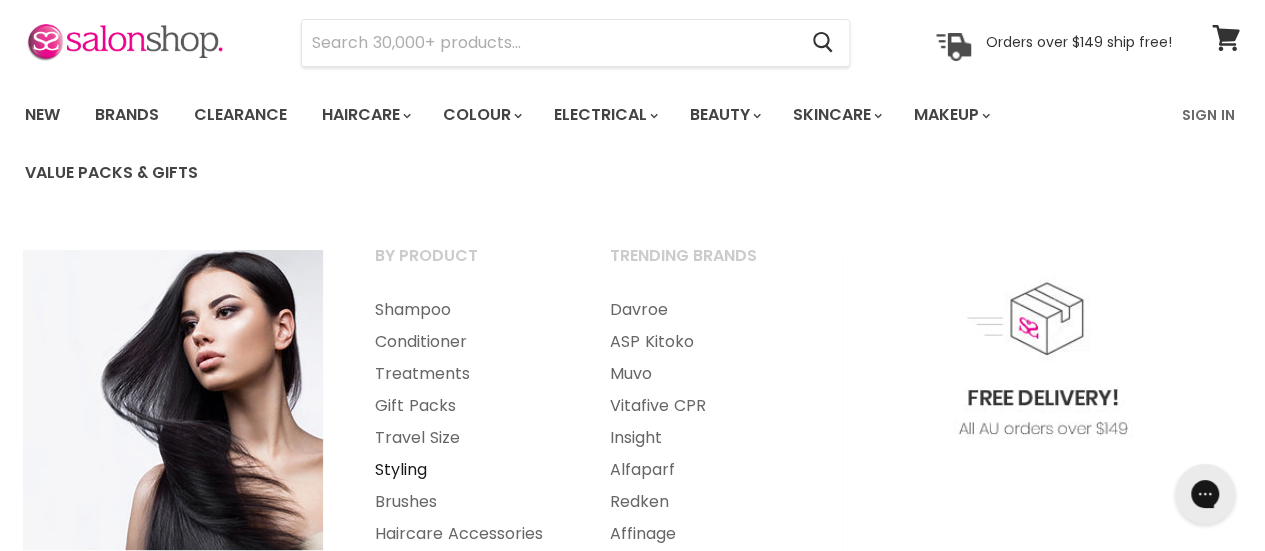 scroll, scrollTop: 0, scrollLeft: 0, axis: both 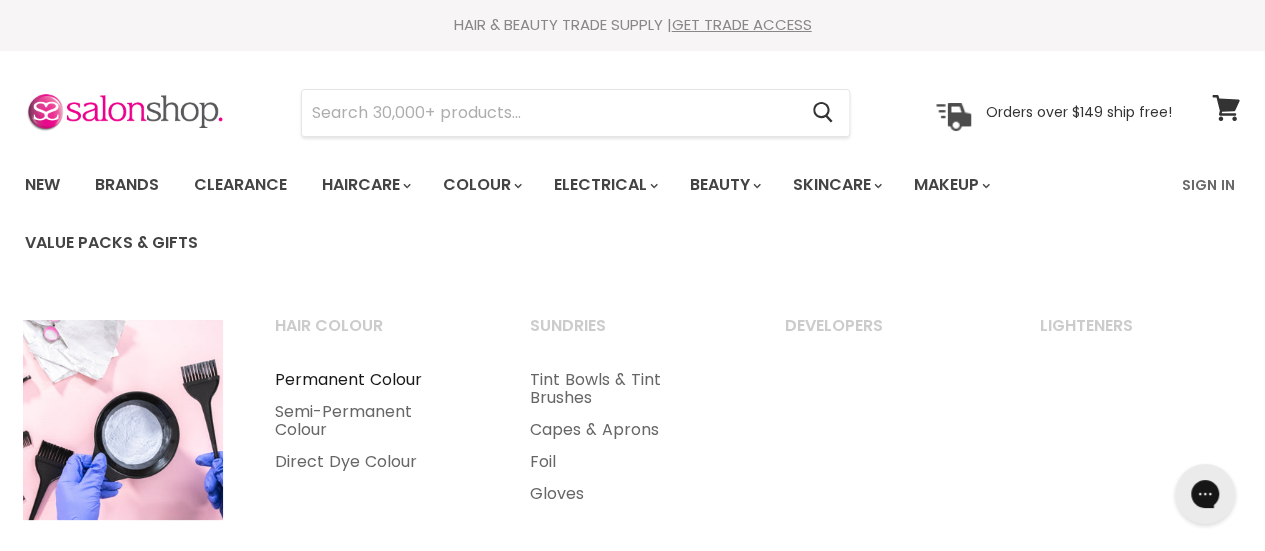 click on "Permanent Colour" at bounding box center (375, 380) 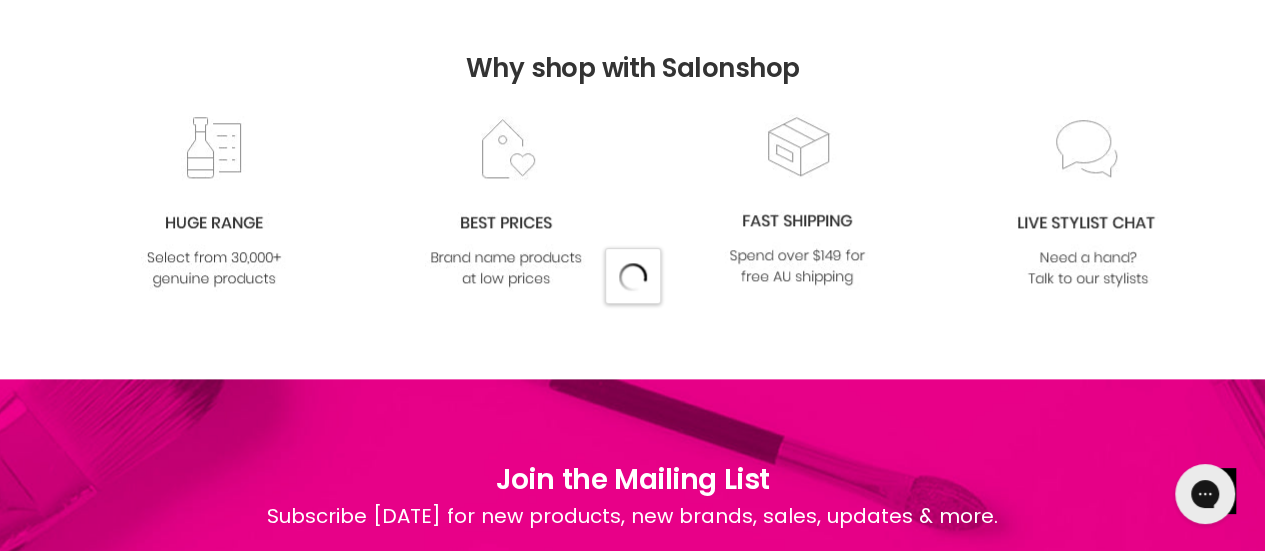 scroll, scrollTop: 0, scrollLeft: 0, axis: both 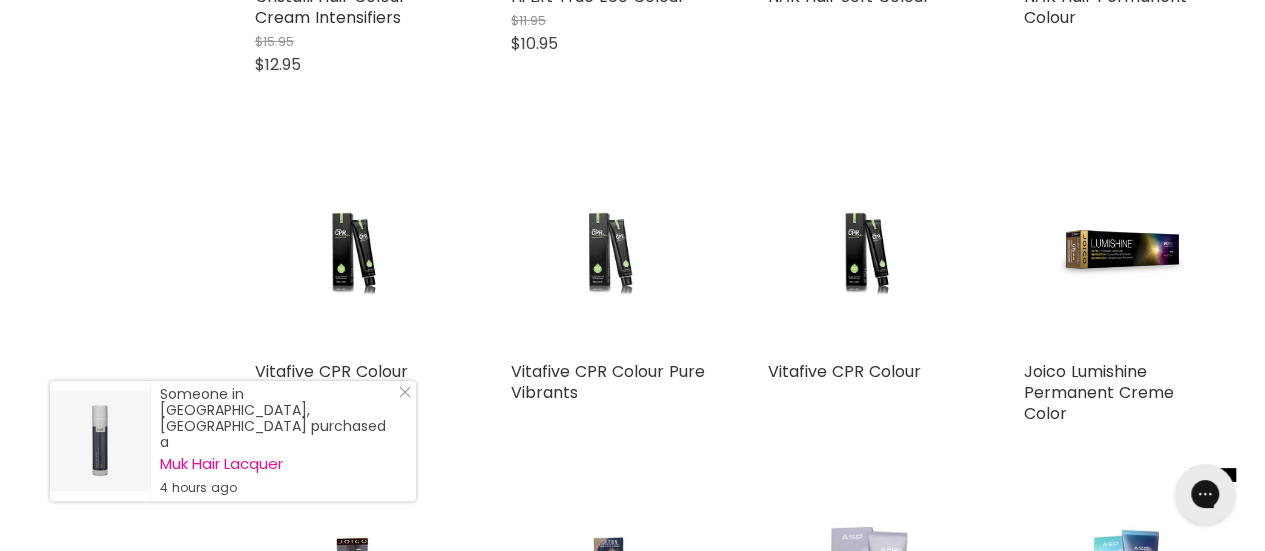click at bounding box center (609, 253) 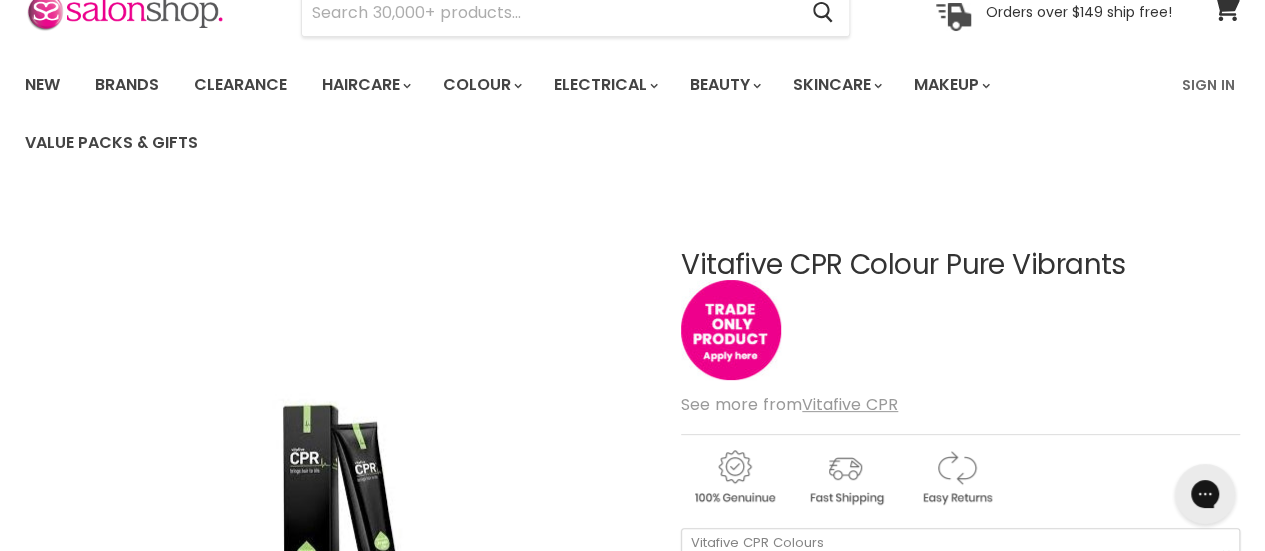scroll, scrollTop: 0, scrollLeft: 0, axis: both 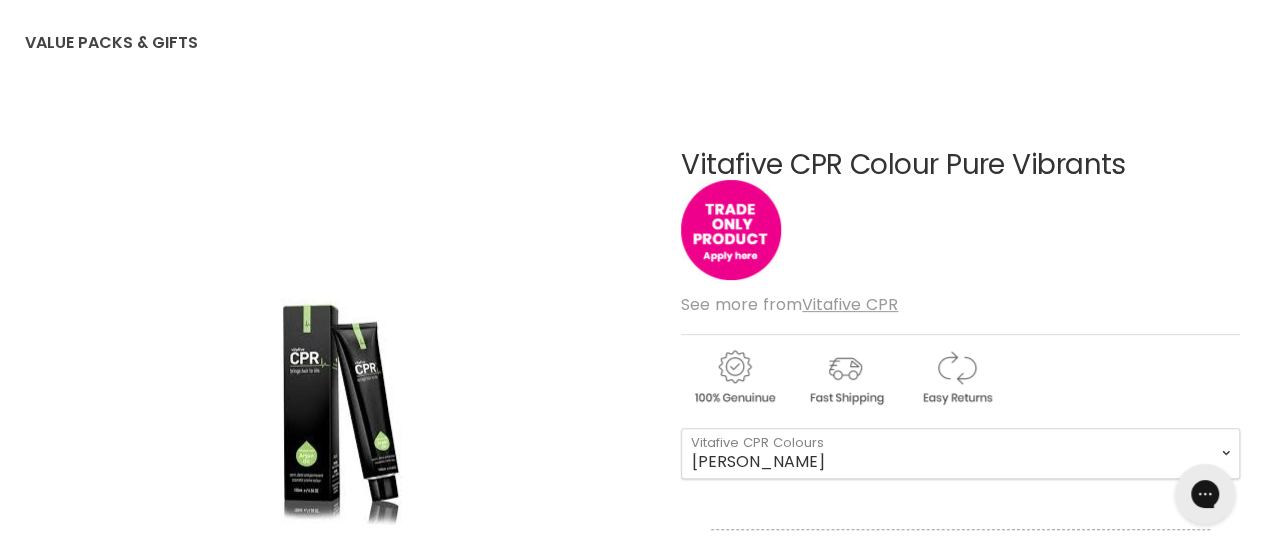 drag, startPoint x: 904, startPoint y: 299, endPoint x: 796, endPoint y: 291, distance: 108.29589 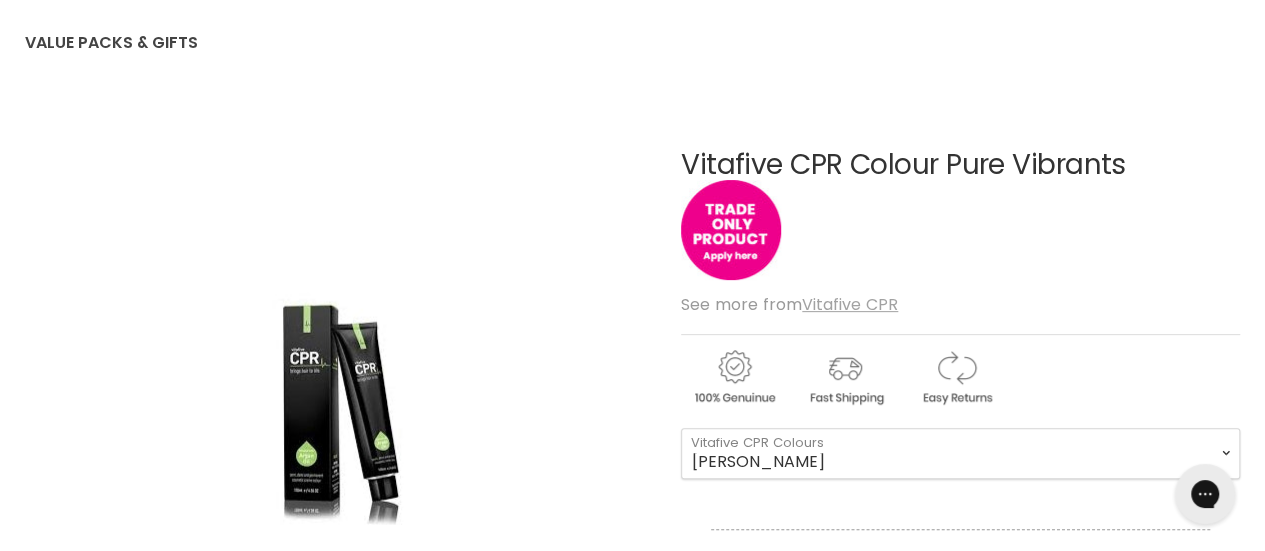 copy on "Vitafive CPR" 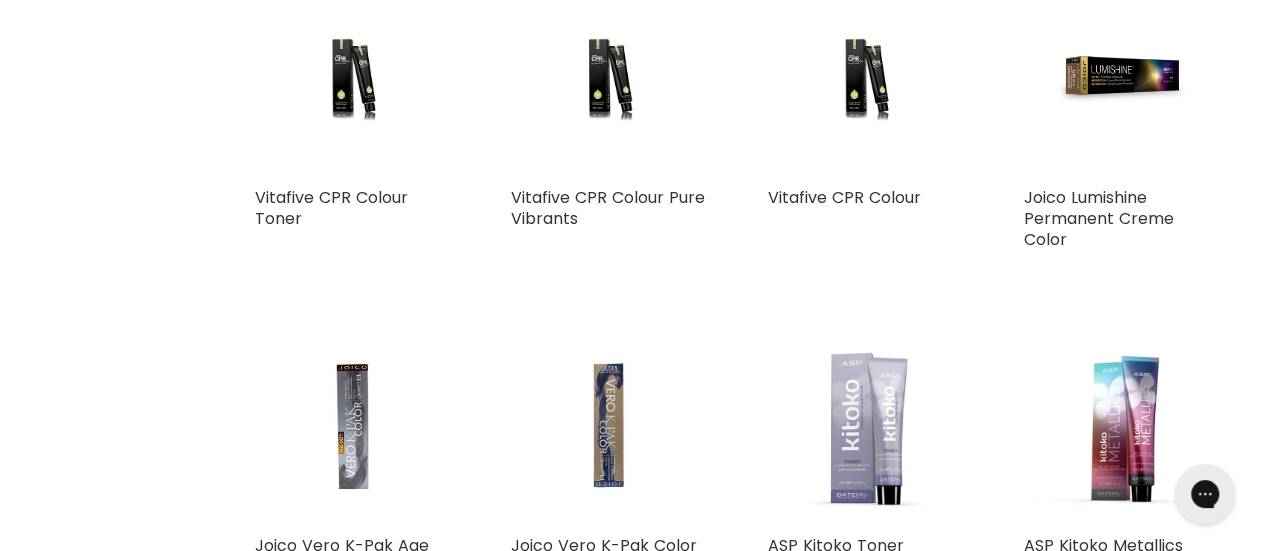 scroll, scrollTop: 3349, scrollLeft: 0, axis: vertical 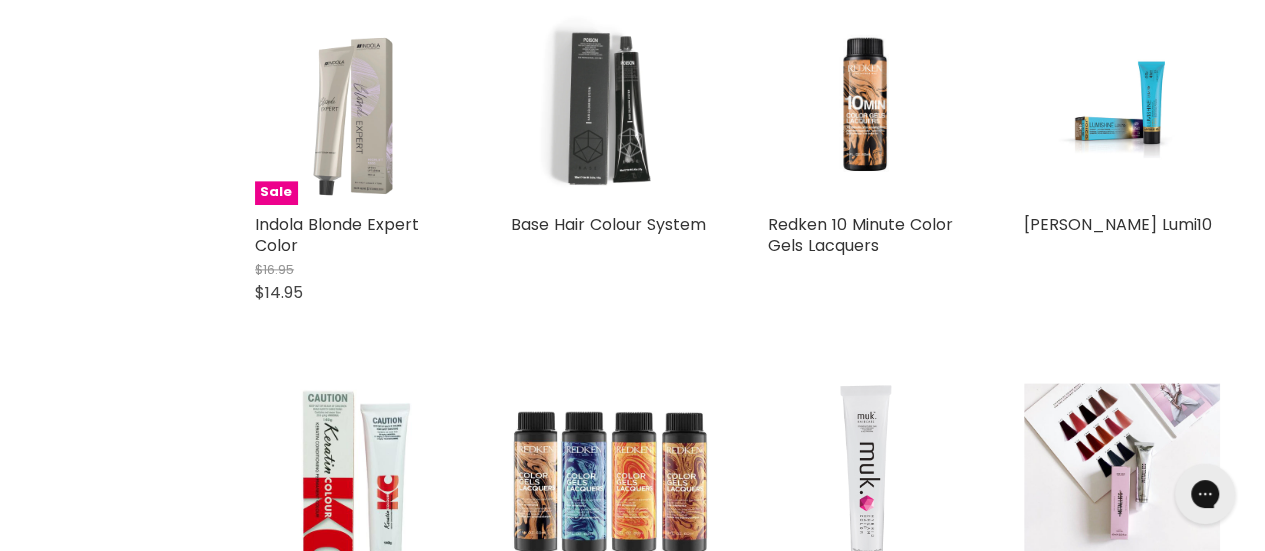 click at bounding box center (609, 106) 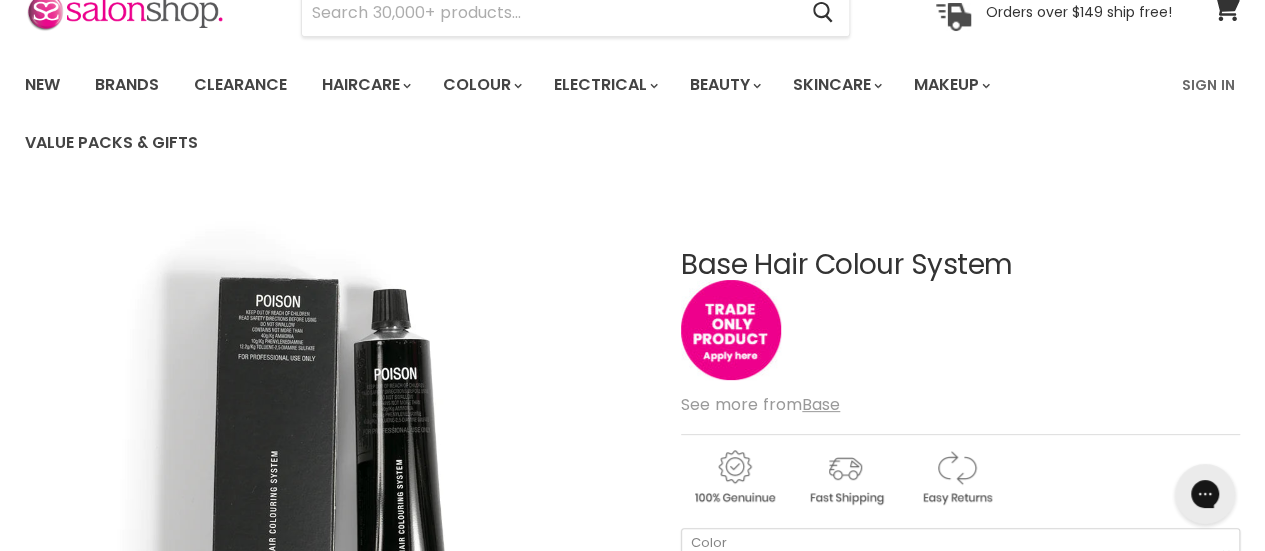 scroll, scrollTop: 0, scrollLeft: 0, axis: both 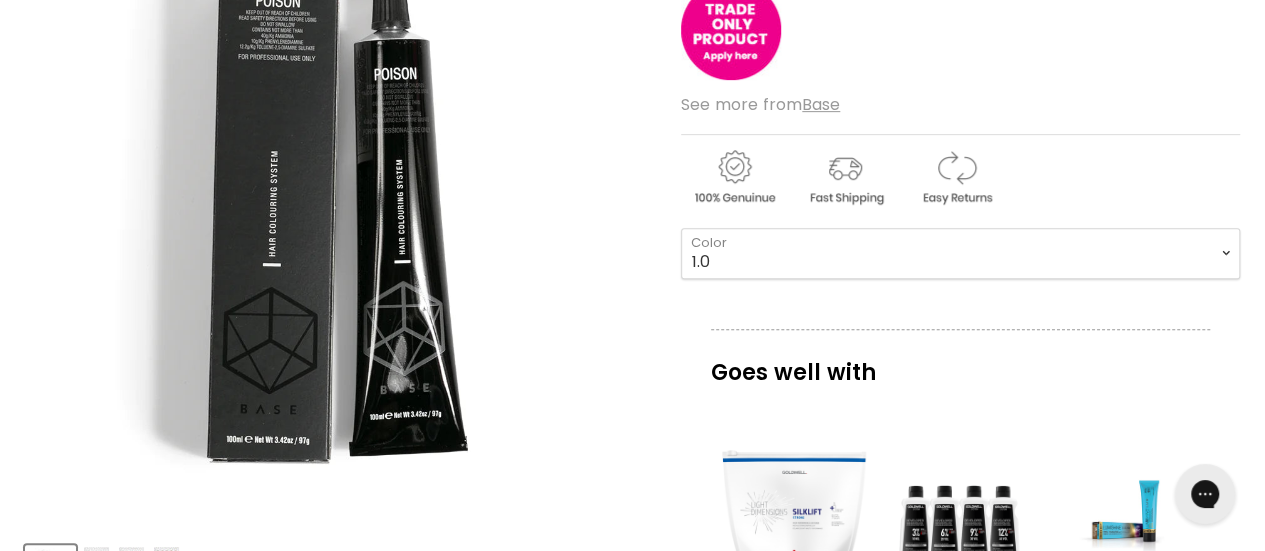 click at bounding box center (338, 212) 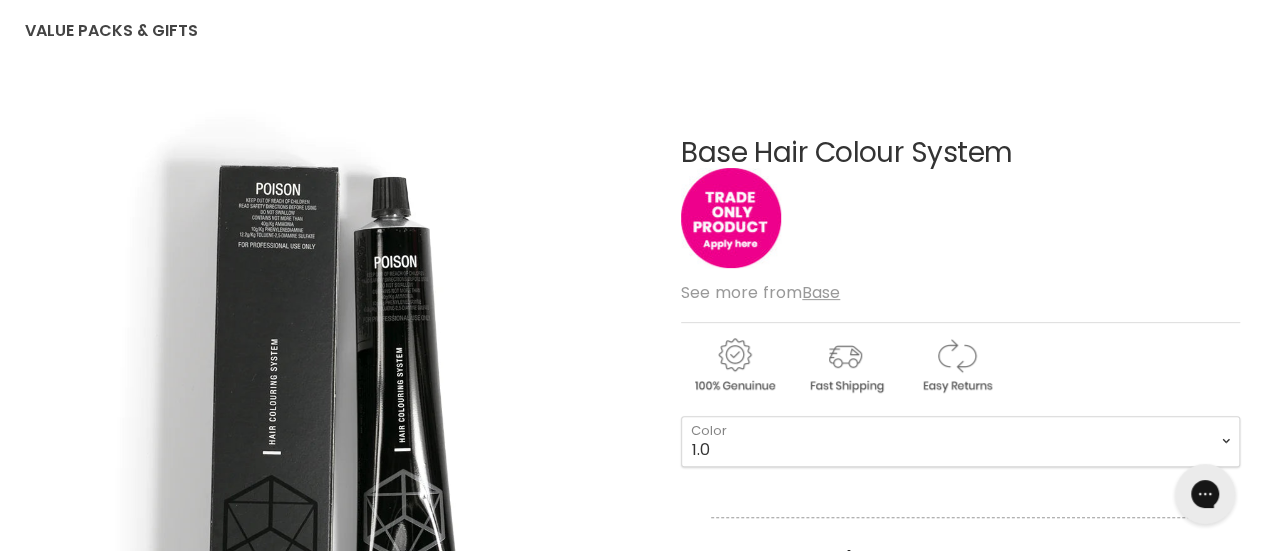 scroll, scrollTop: 100, scrollLeft: 0, axis: vertical 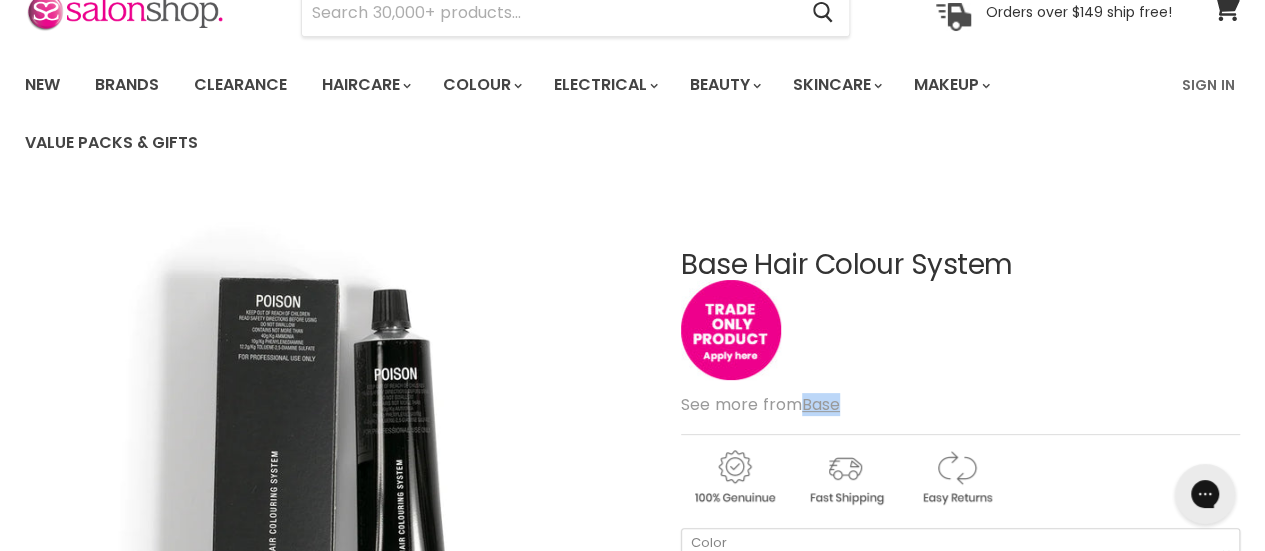 drag, startPoint x: 852, startPoint y: 408, endPoint x: 803, endPoint y: 402, distance: 49.365982 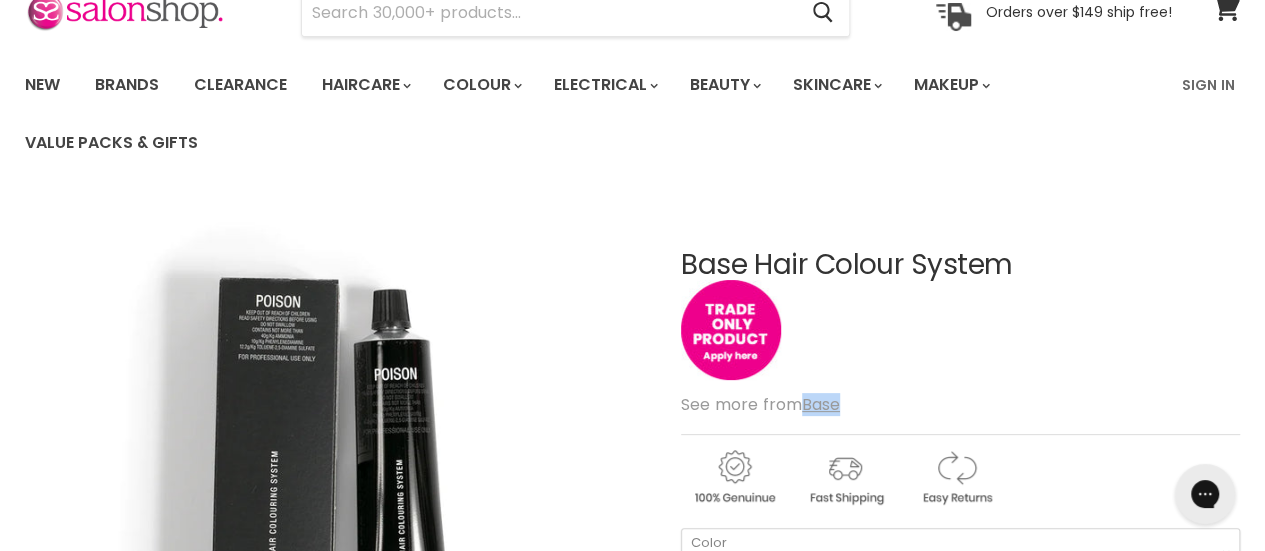 click on "See more from  Base" at bounding box center [960, 404] 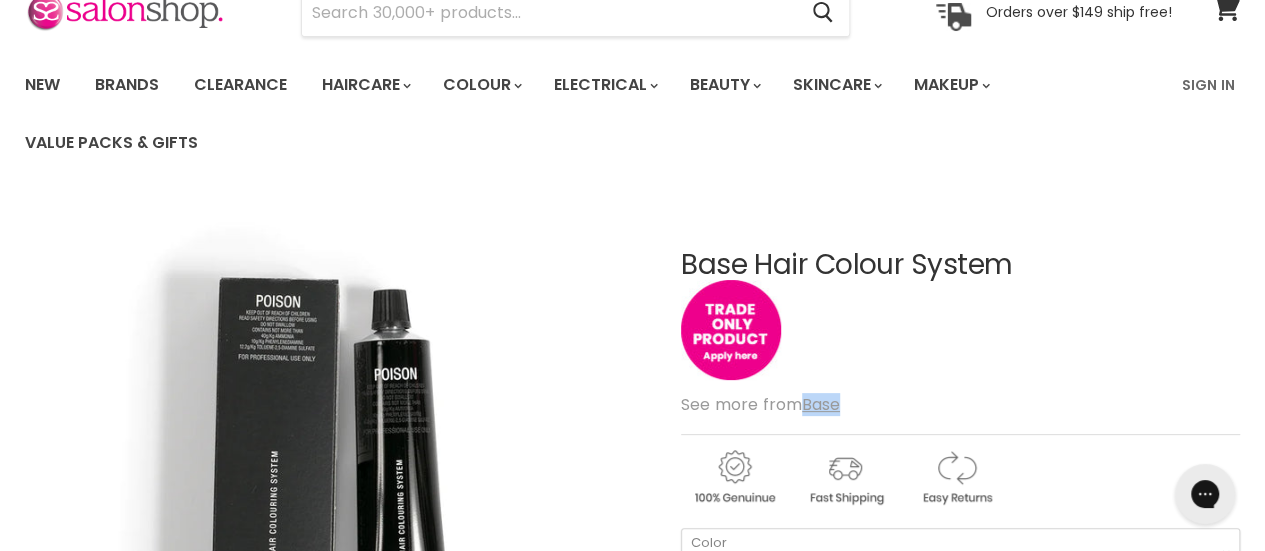 copy on "Base" 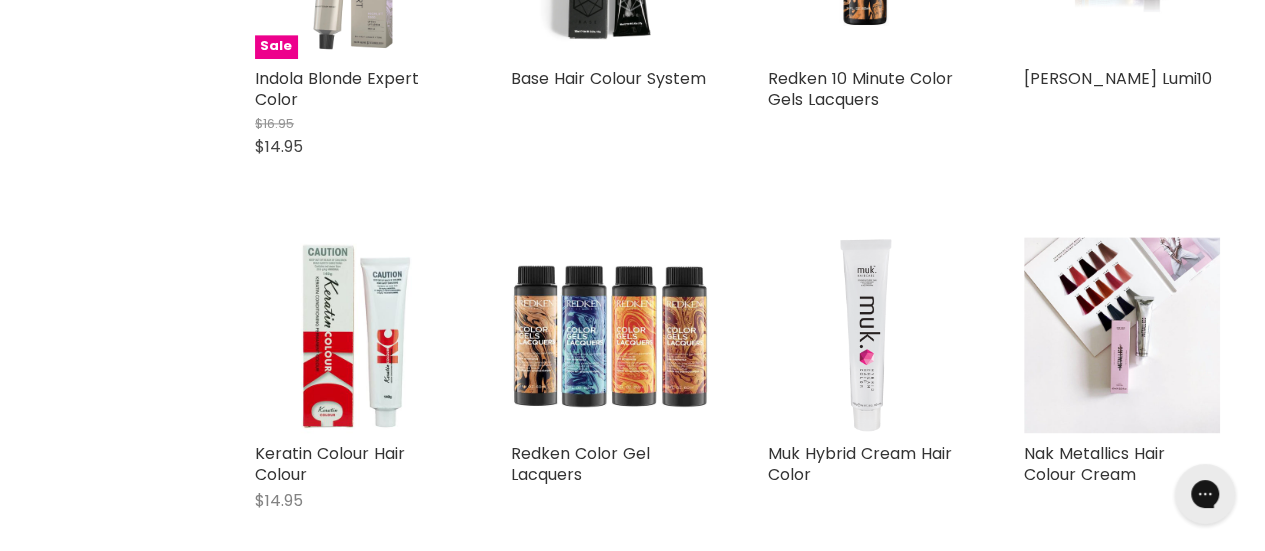 scroll, scrollTop: 0, scrollLeft: 0, axis: both 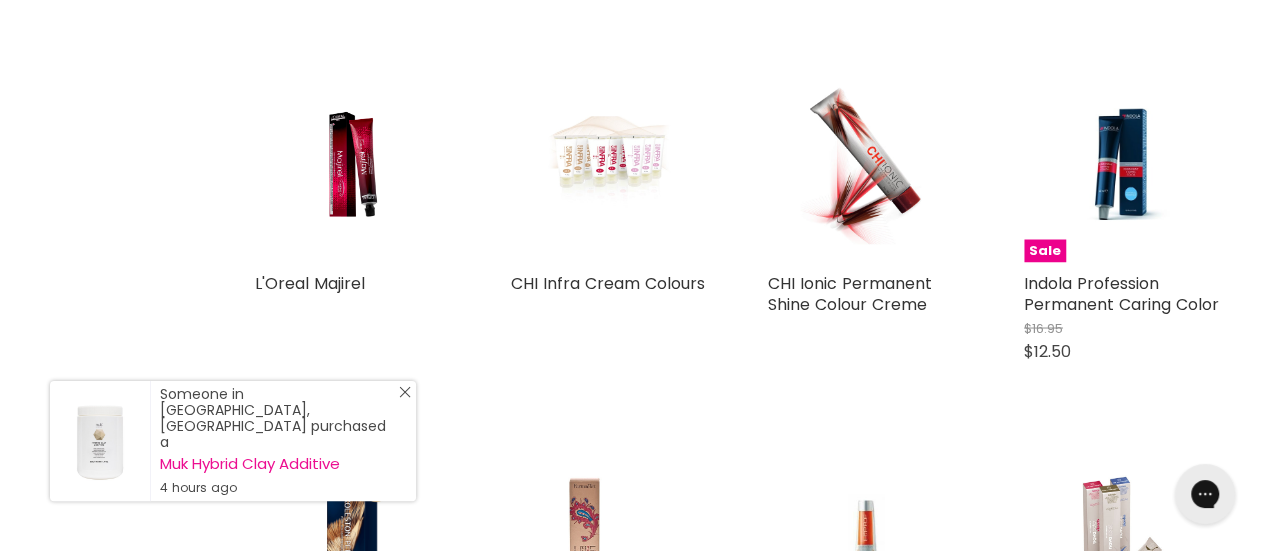 click at bounding box center (100, 441) 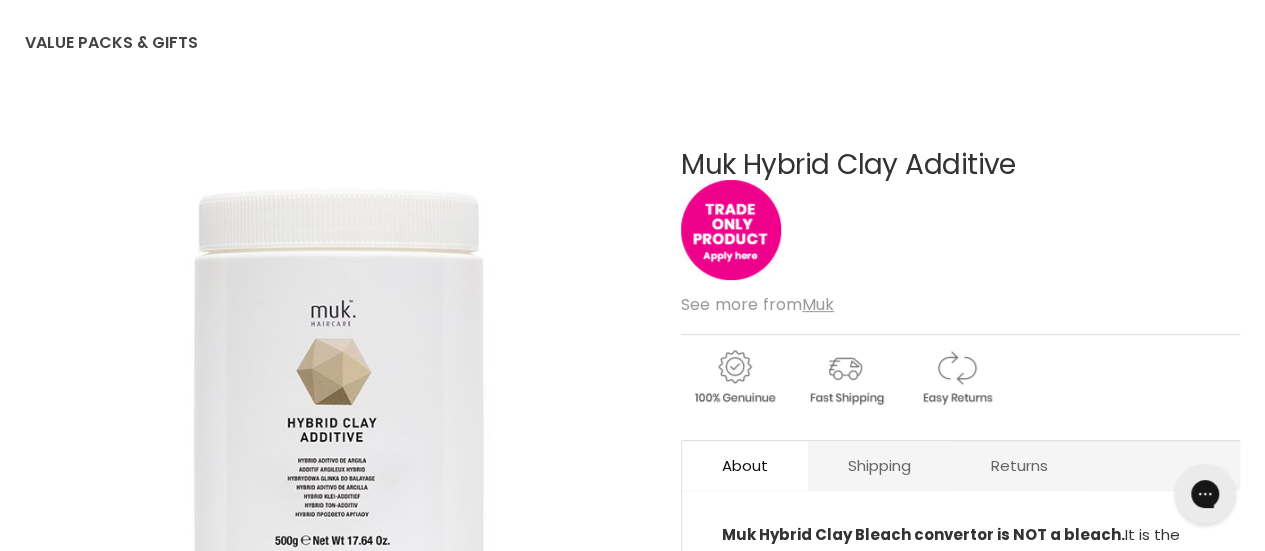 scroll, scrollTop: 0, scrollLeft: 0, axis: both 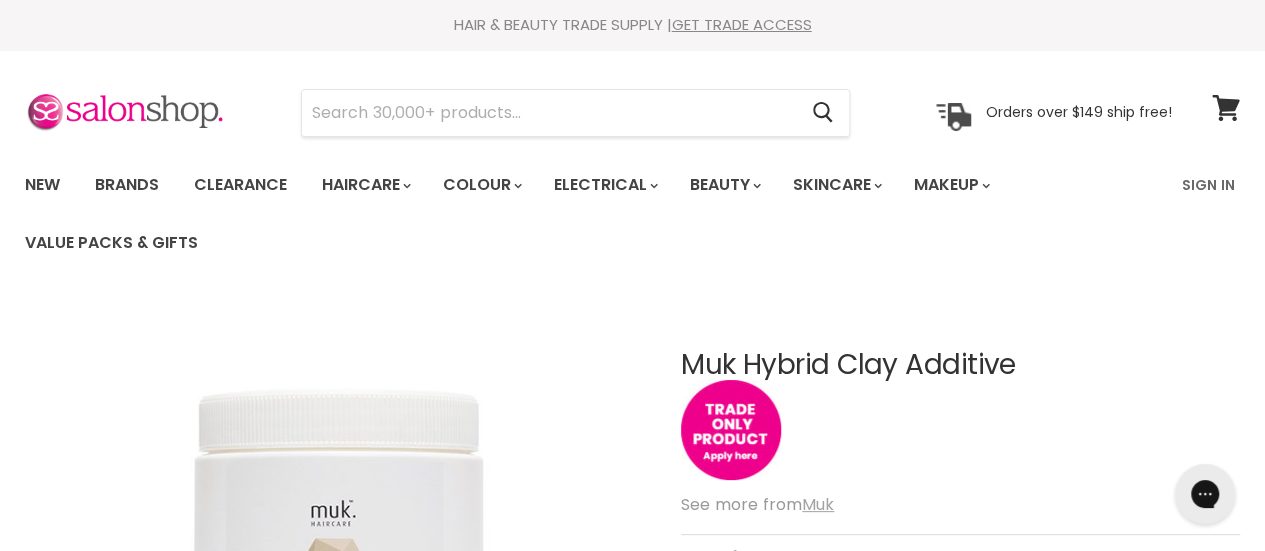 click on "Muk" at bounding box center (818, 504) 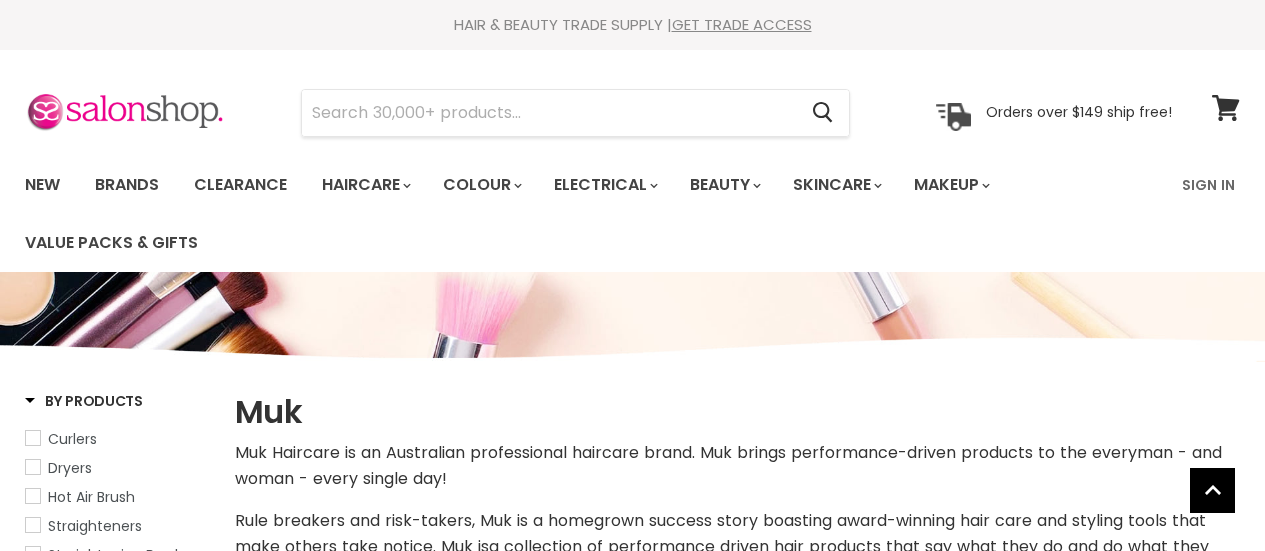 select on "manual" 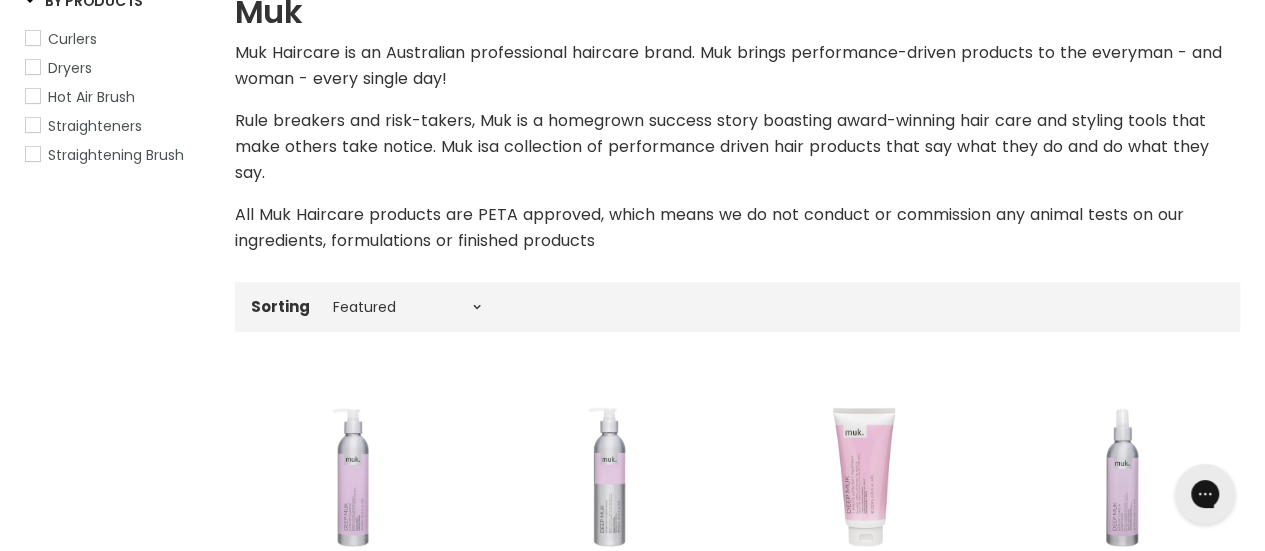 scroll, scrollTop: 0, scrollLeft: 0, axis: both 